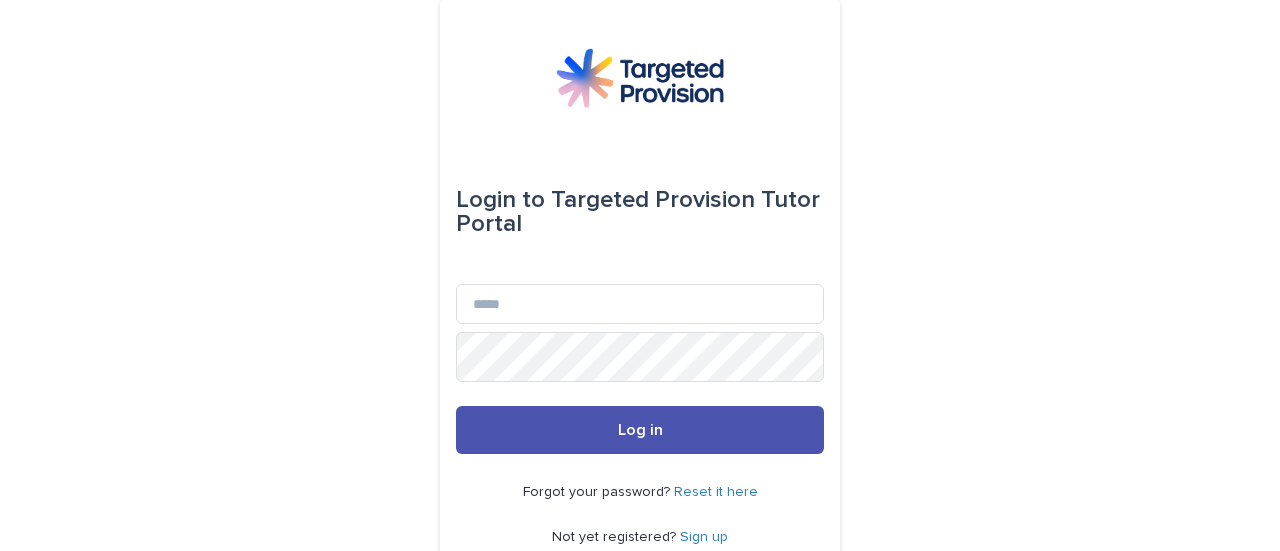 scroll, scrollTop: 0, scrollLeft: 0, axis: both 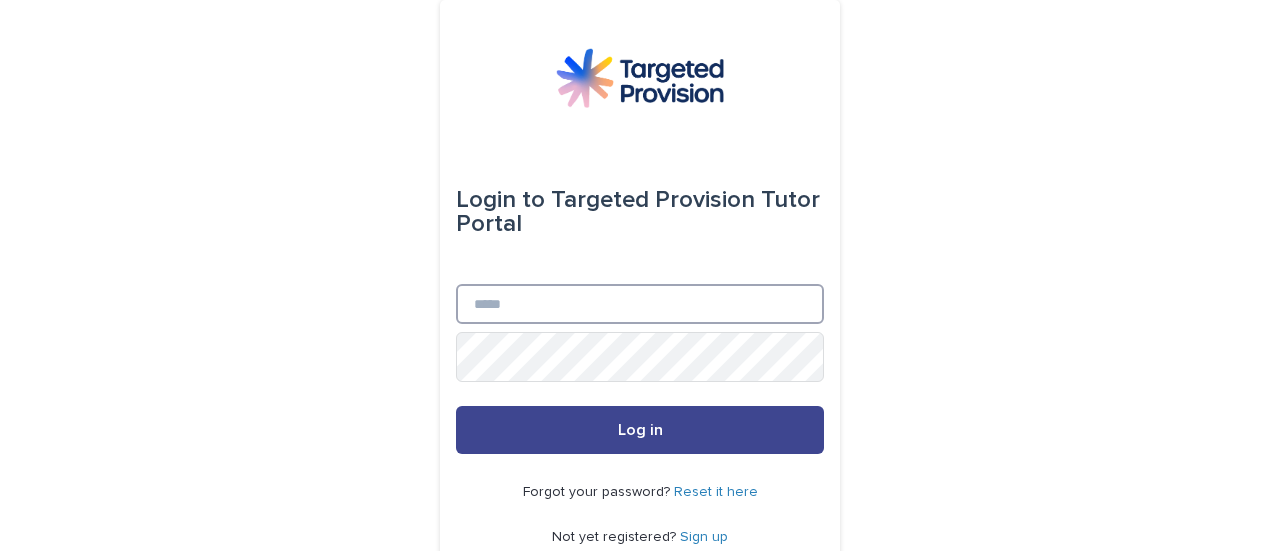 type on "**********" 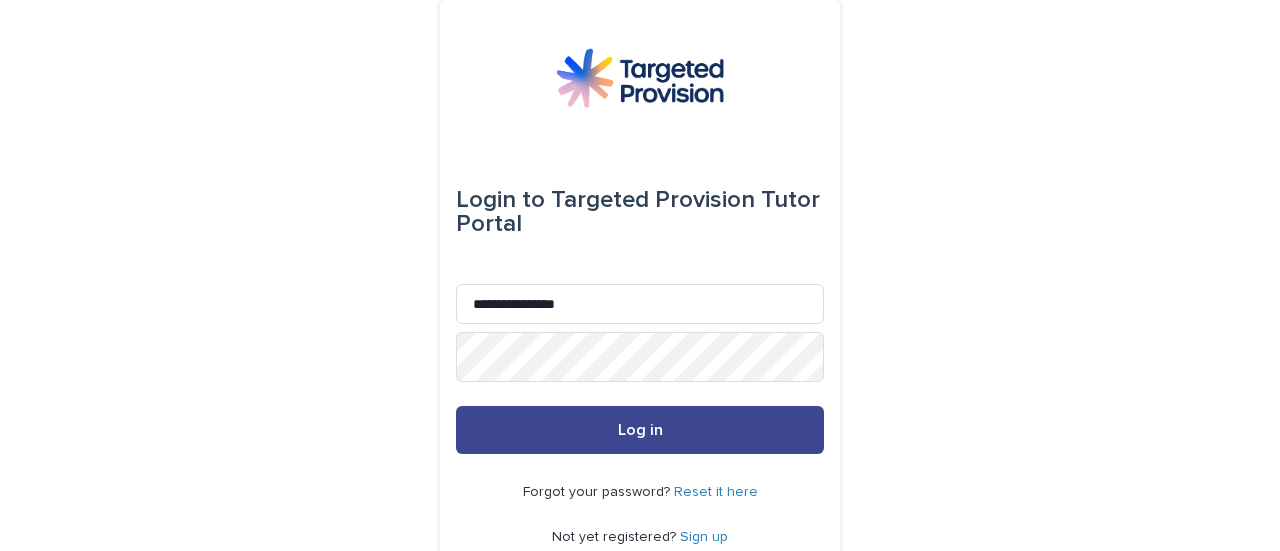 click on "Log in" at bounding box center [640, 430] 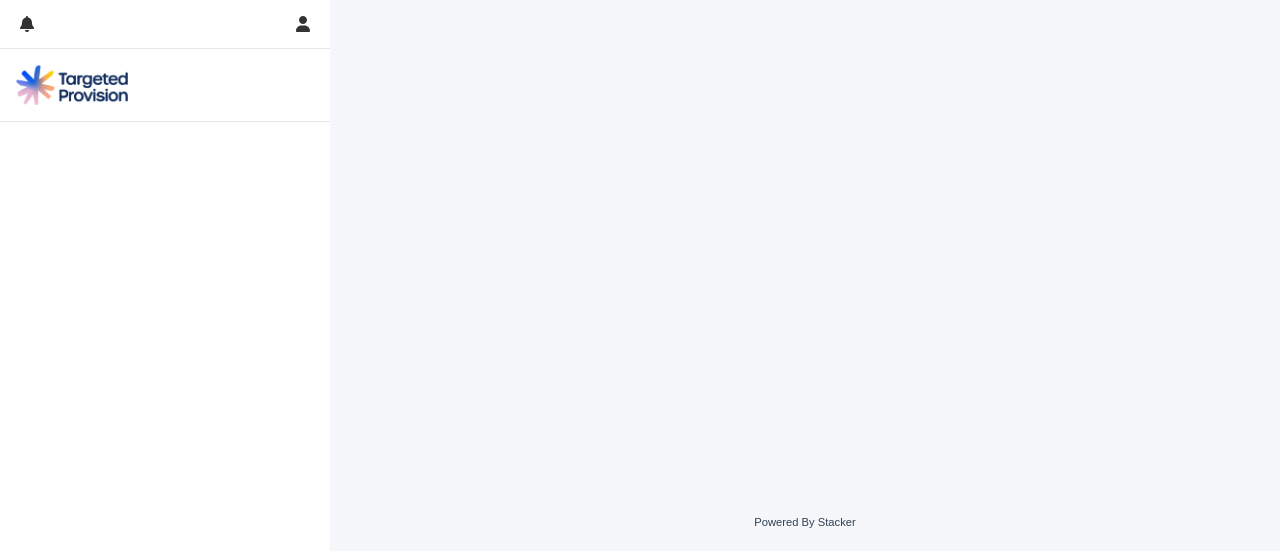 scroll, scrollTop: 0, scrollLeft: 0, axis: both 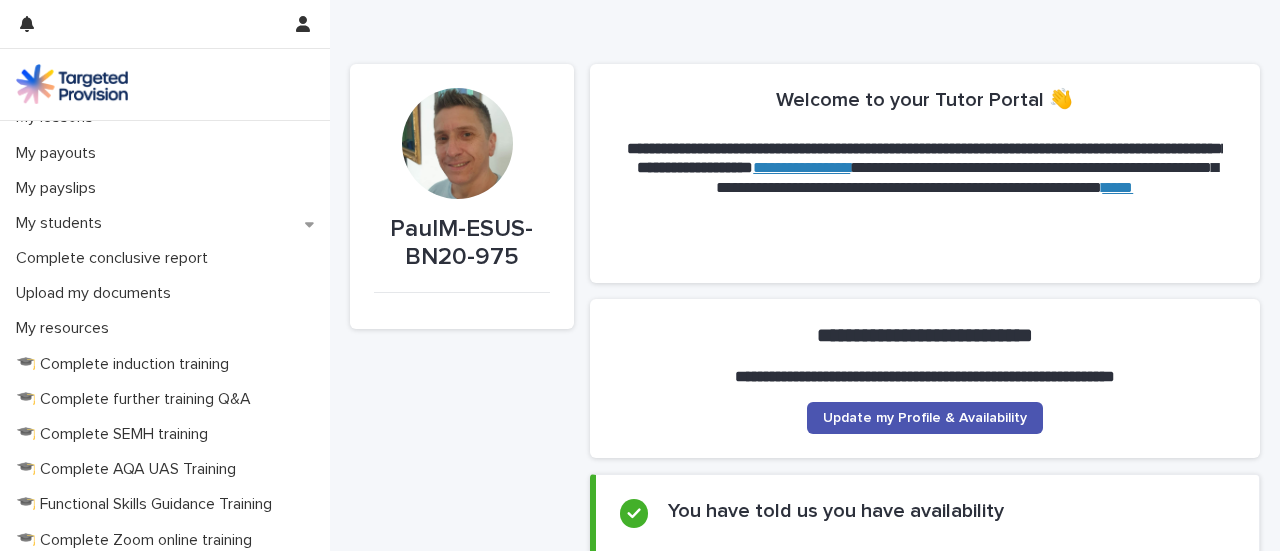 click on "Complete a lesson report" at bounding box center (108, 82) 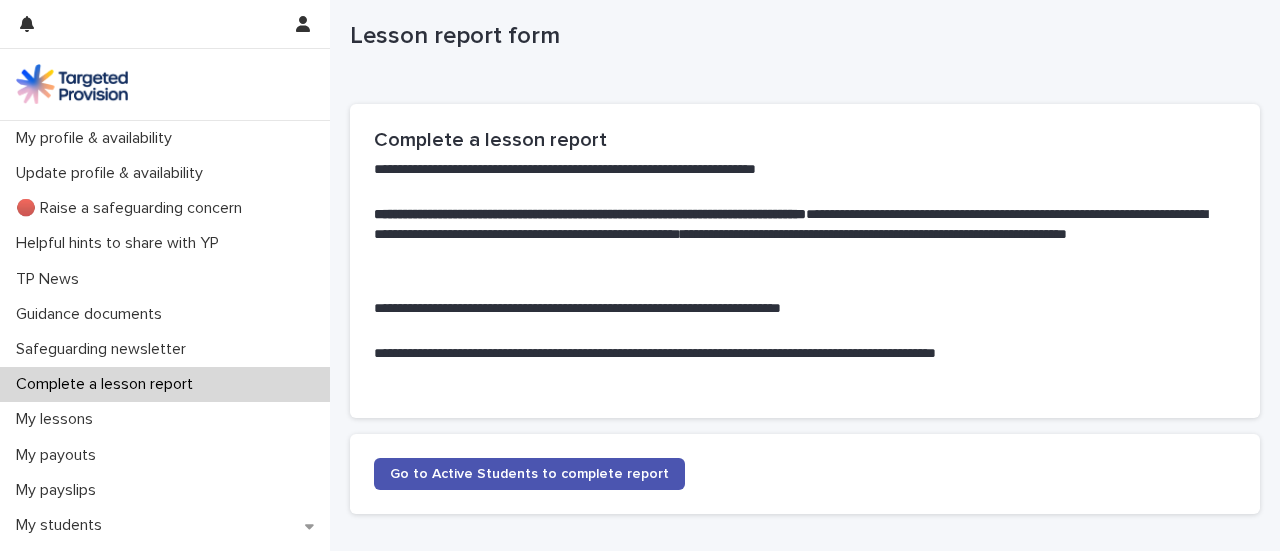 scroll, scrollTop: 245, scrollLeft: 0, axis: vertical 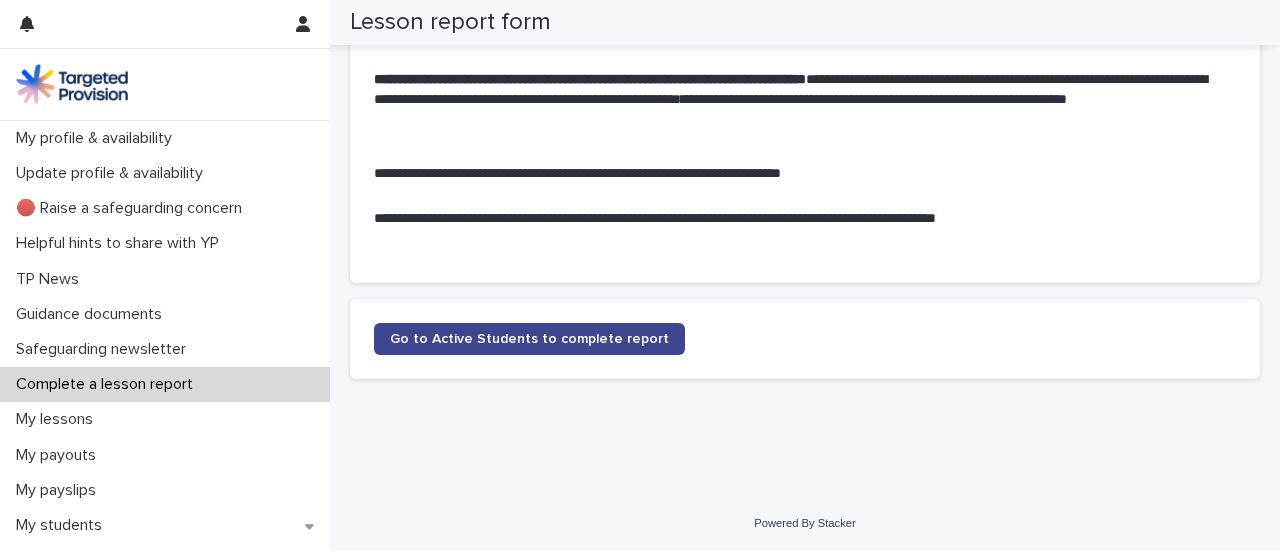 click on "Go to Active Students to complete report" at bounding box center [529, 339] 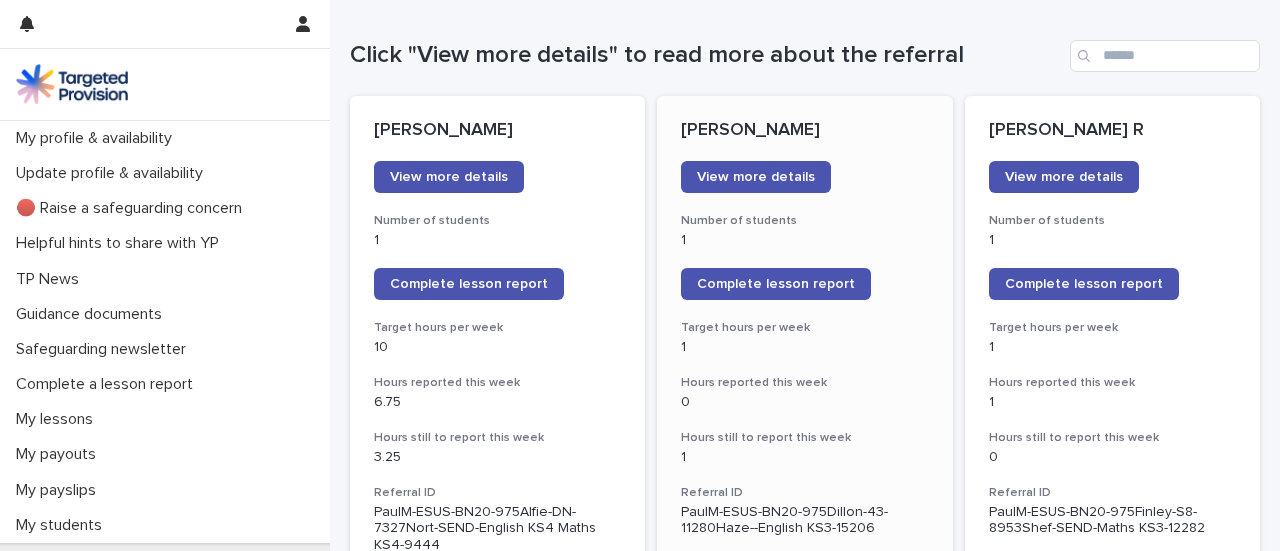 scroll, scrollTop: 202, scrollLeft: 0, axis: vertical 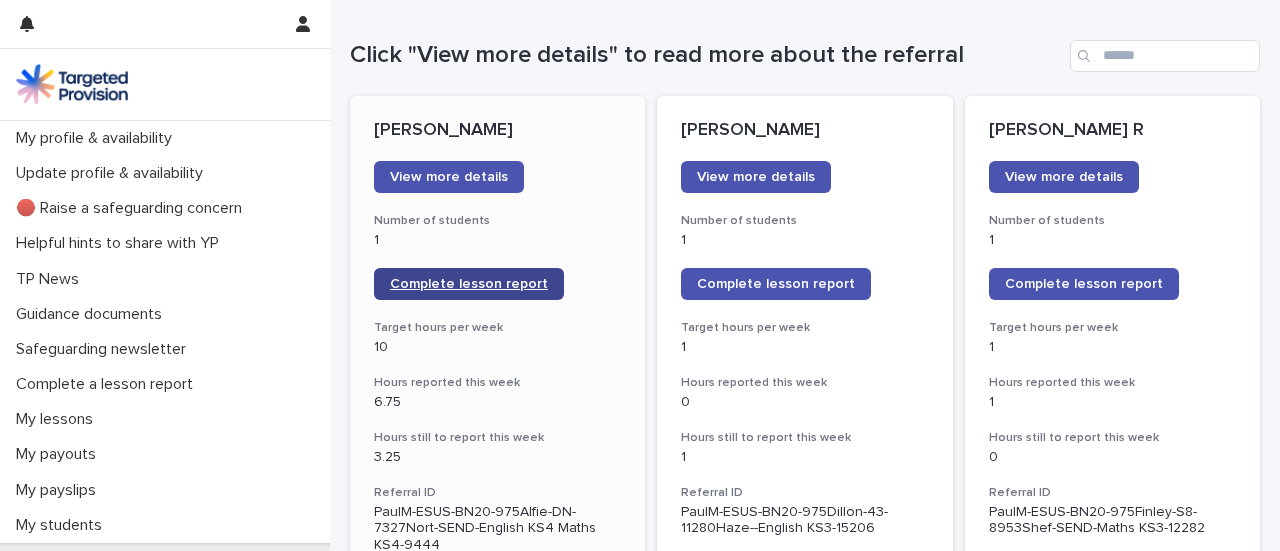 click on "Complete lesson report" at bounding box center (469, 284) 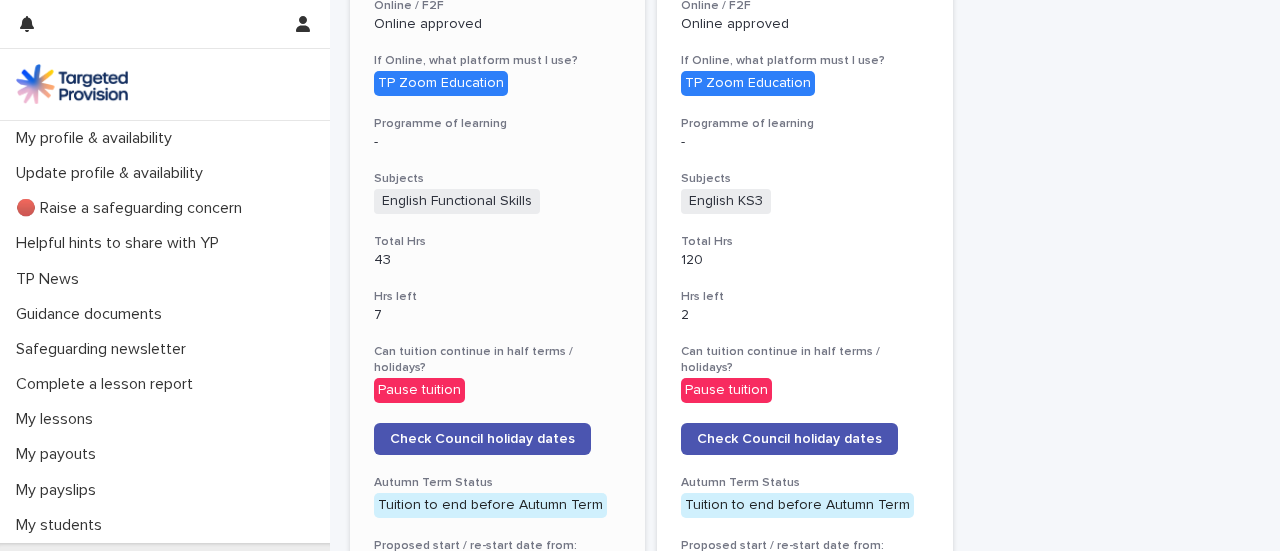 scroll, scrollTop: 2202, scrollLeft: 0, axis: vertical 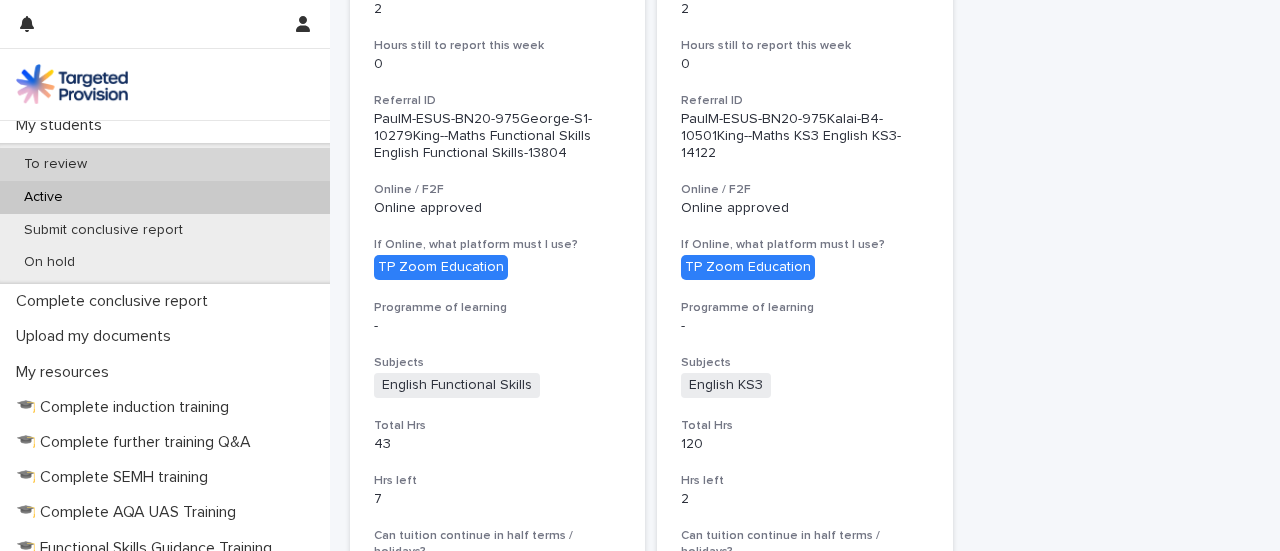 click on "To review" at bounding box center (165, 164) 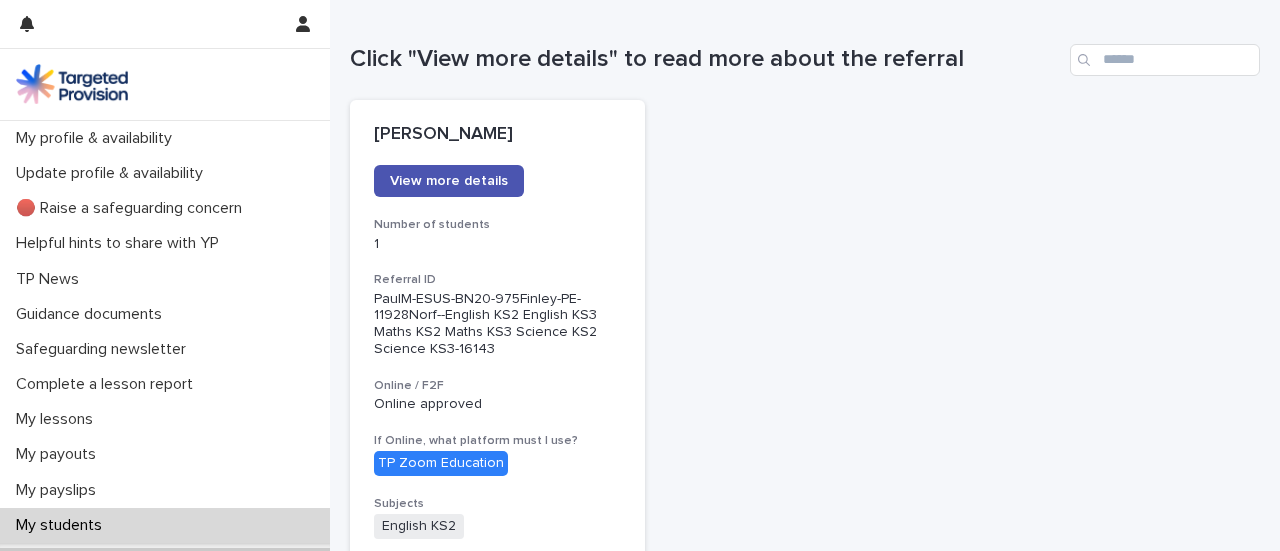 scroll, scrollTop: 199, scrollLeft: 0, axis: vertical 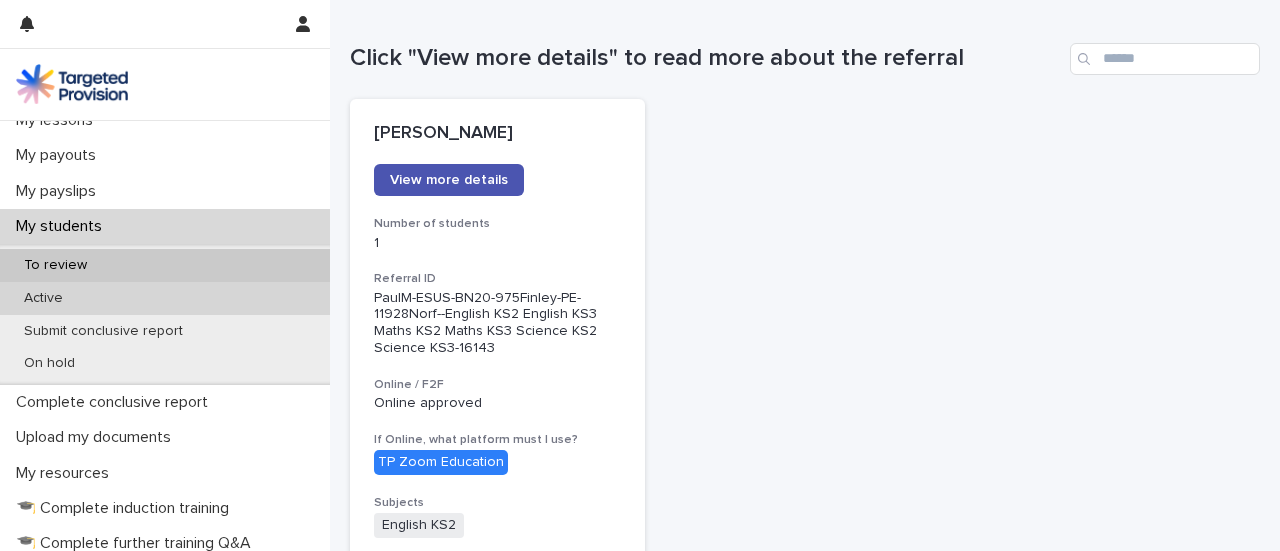click on "Active" at bounding box center (165, 298) 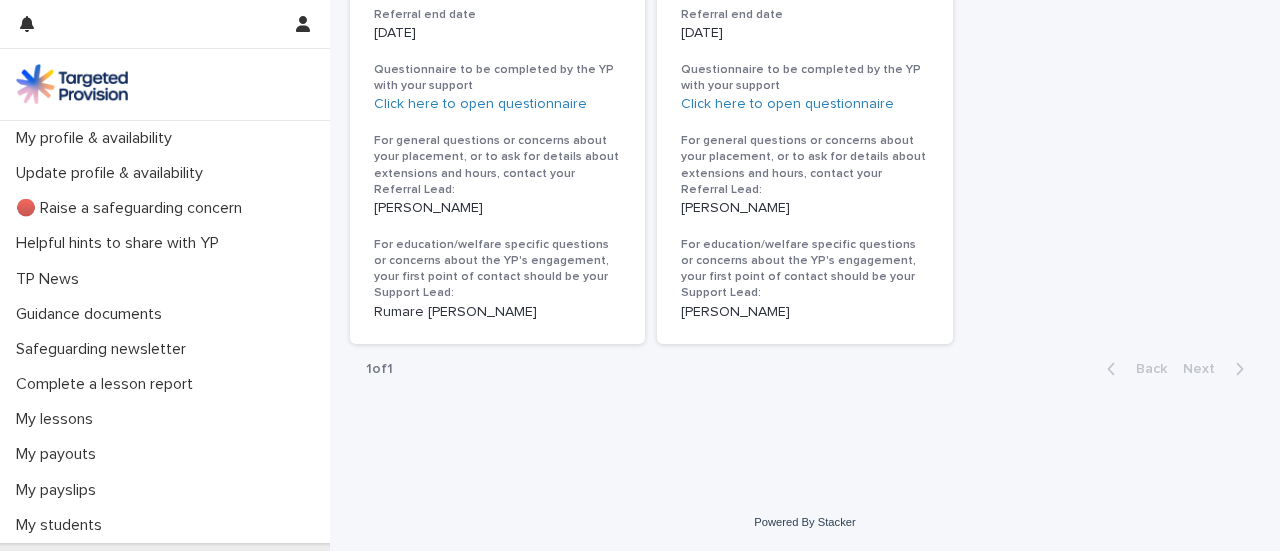 scroll, scrollTop: 3518, scrollLeft: 0, axis: vertical 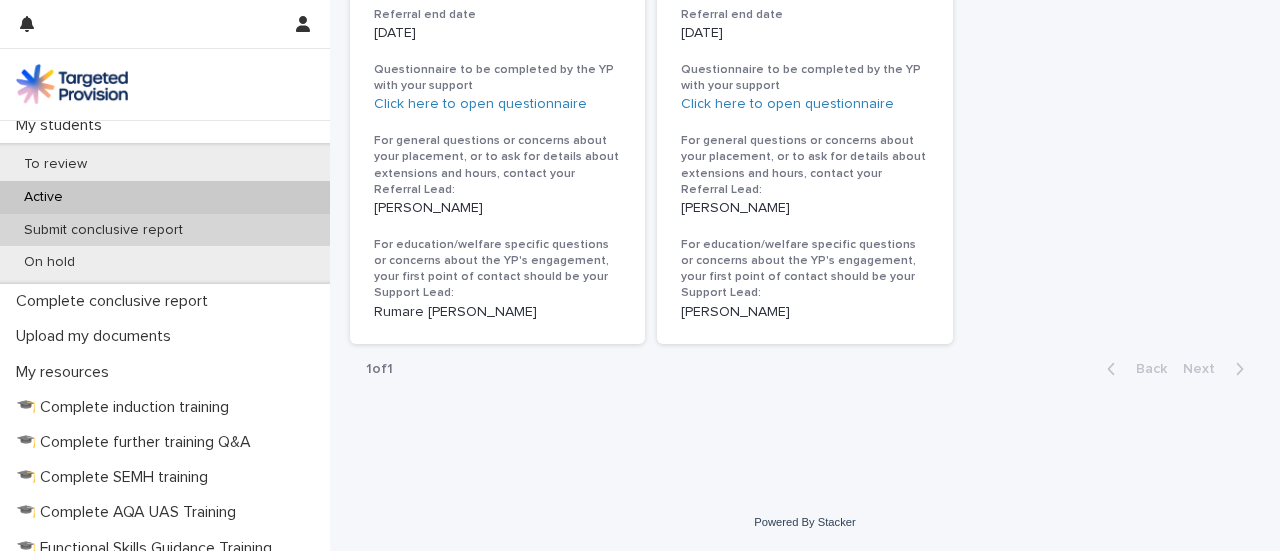 click on "Submit conclusive report" at bounding box center (103, 230) 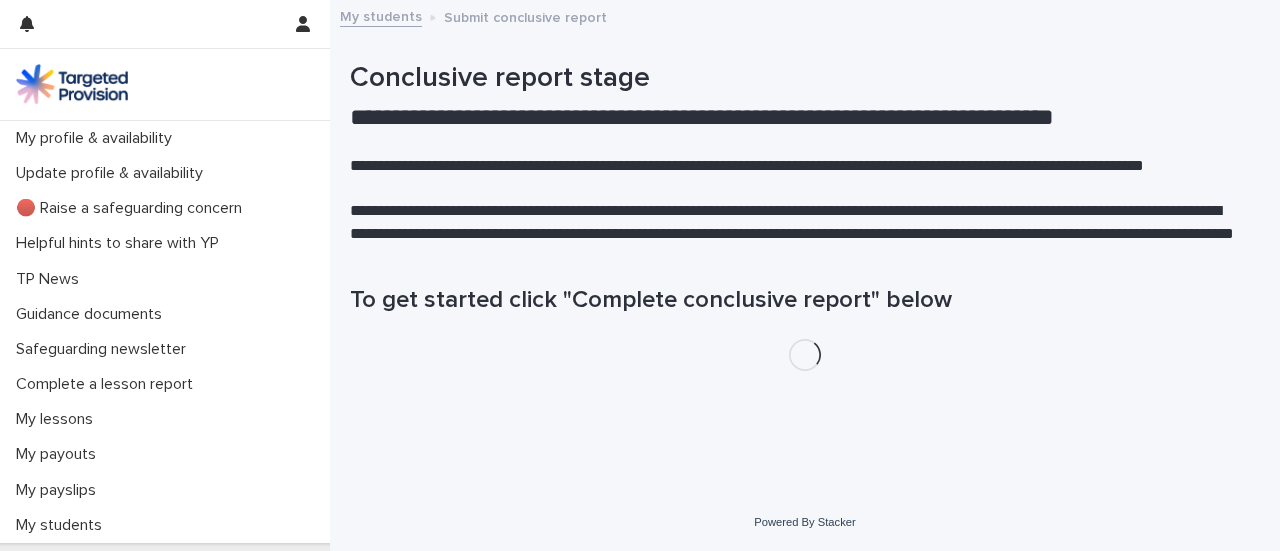 scroll, scrollTop: 0, scrollLeft: 0, axis: both 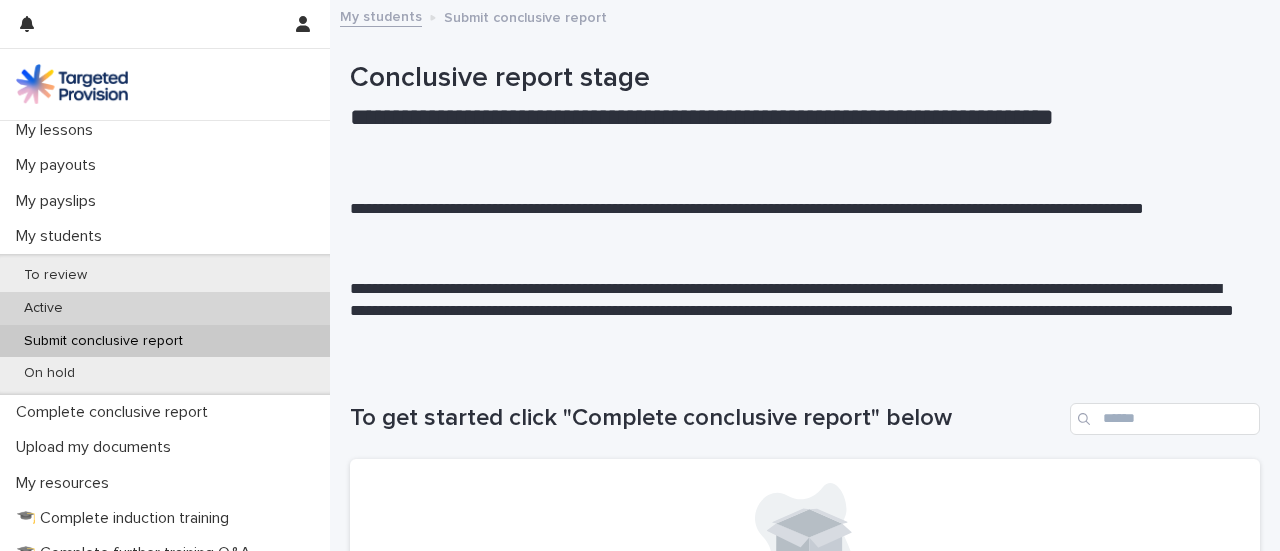 click on "Active" at bounding box center [165, 308] 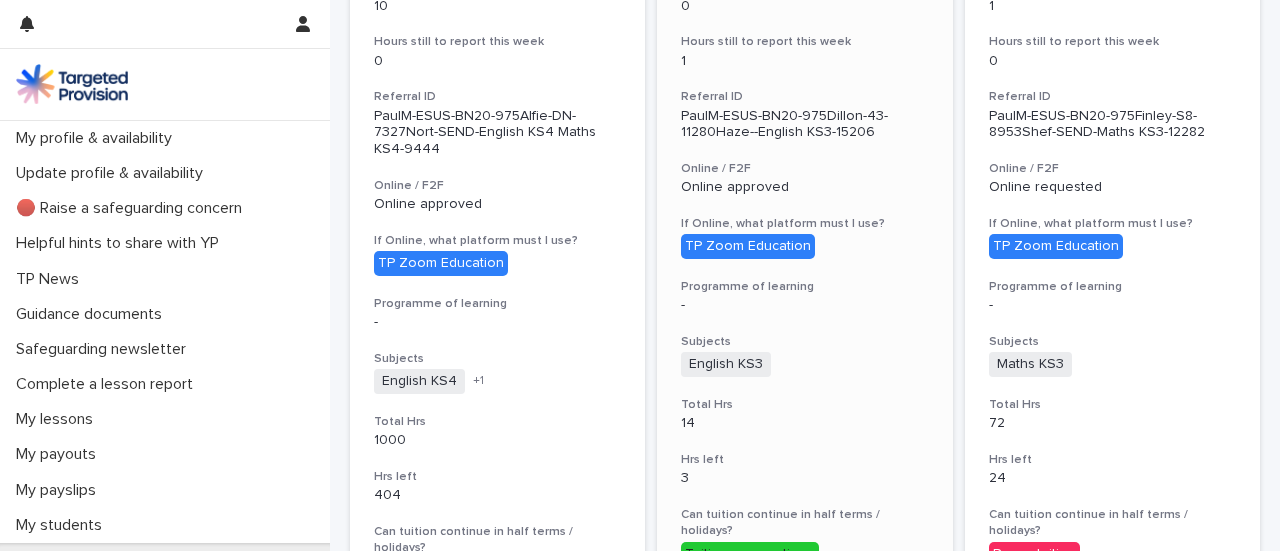 scroll, scrollTop: 600, scrollLeft: 0, axis: vertical 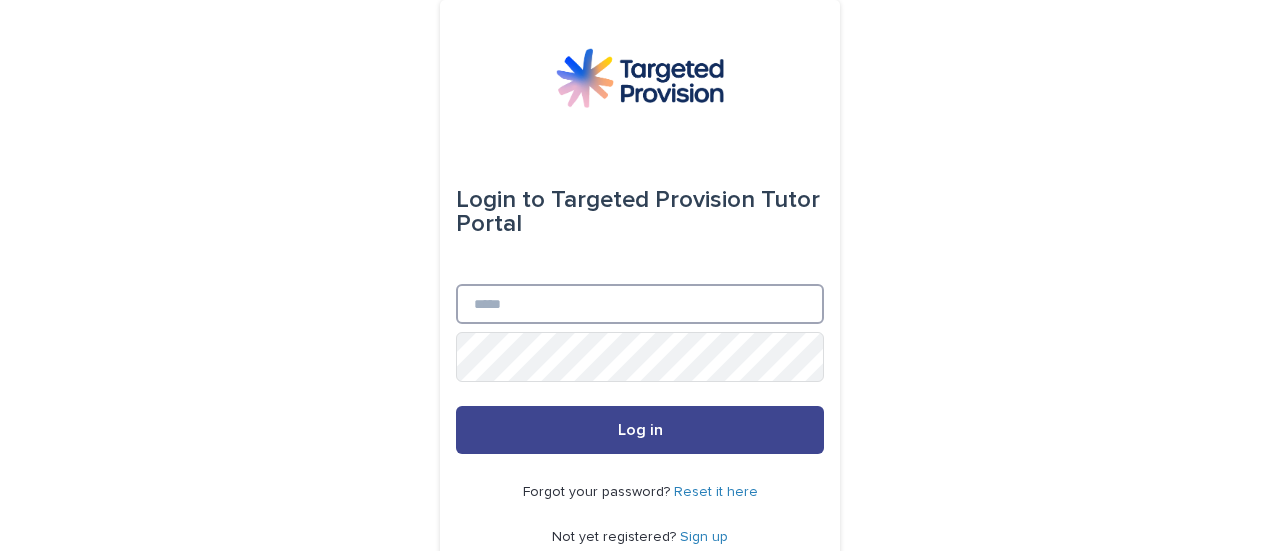 type on "**********" 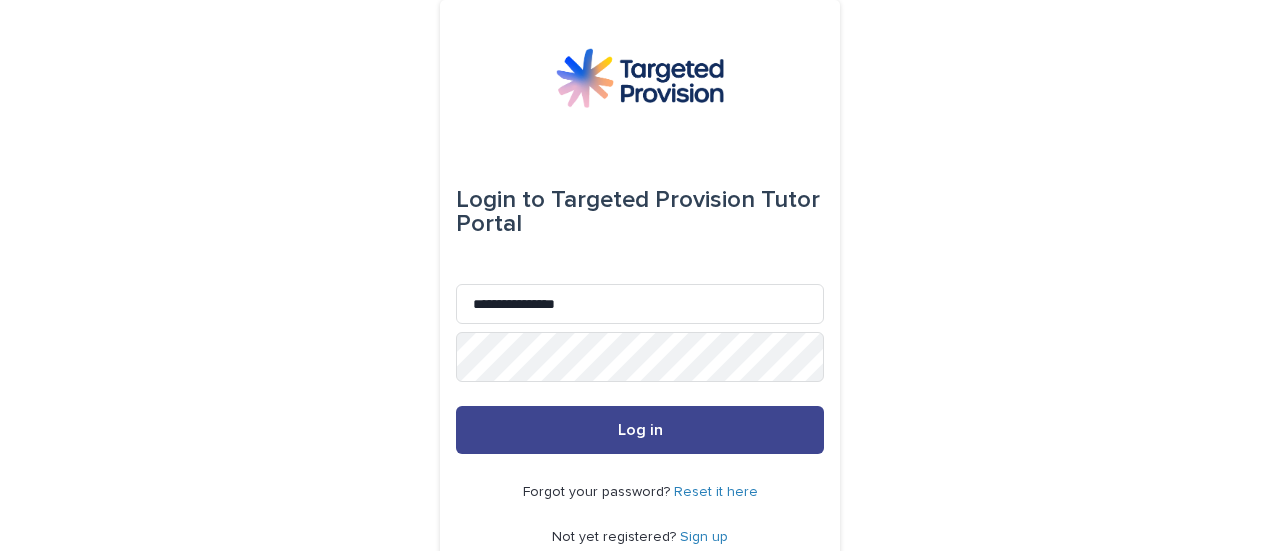click on "Log in" at bounding box center (640, 430) 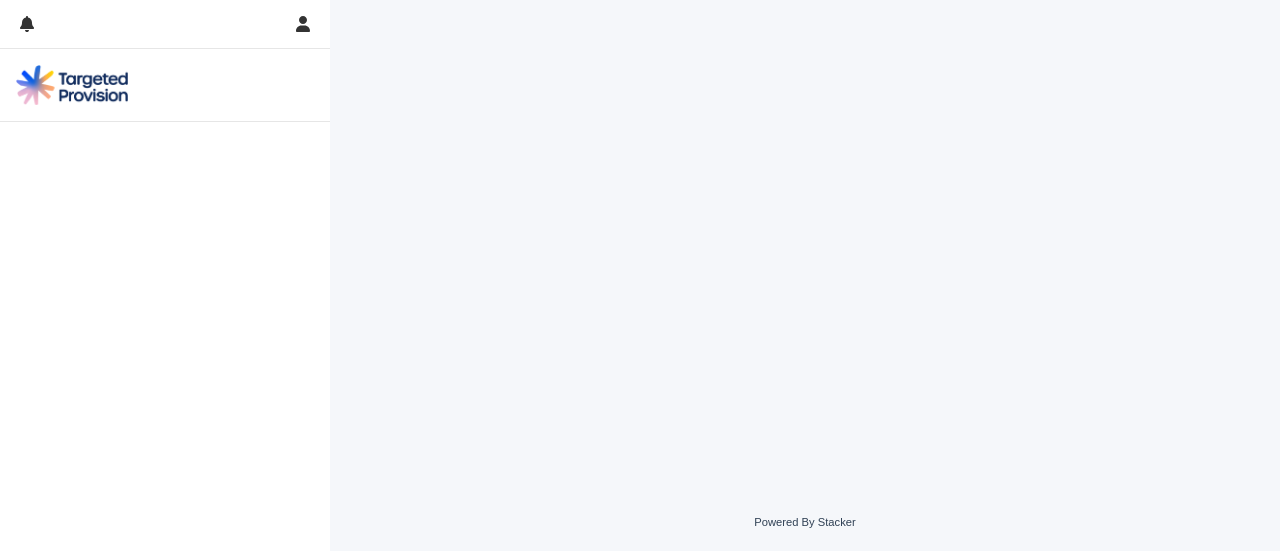 scroll, scrollTop: 0, scrollLeft: 0, axis: both 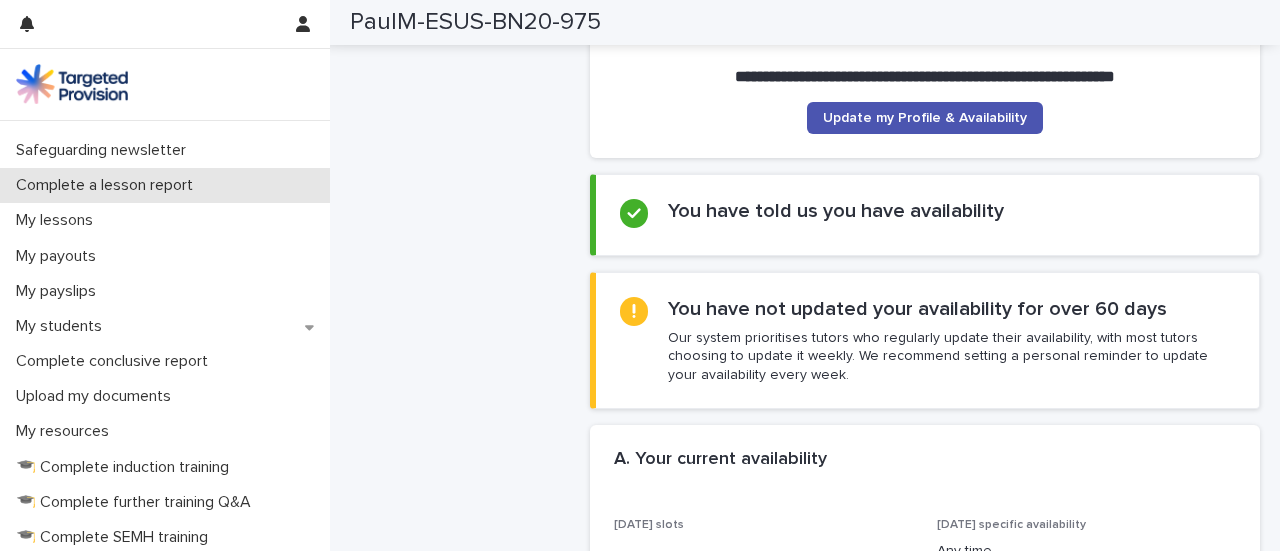 click on "Complete a lesson report" at bounding box center [108, 185] 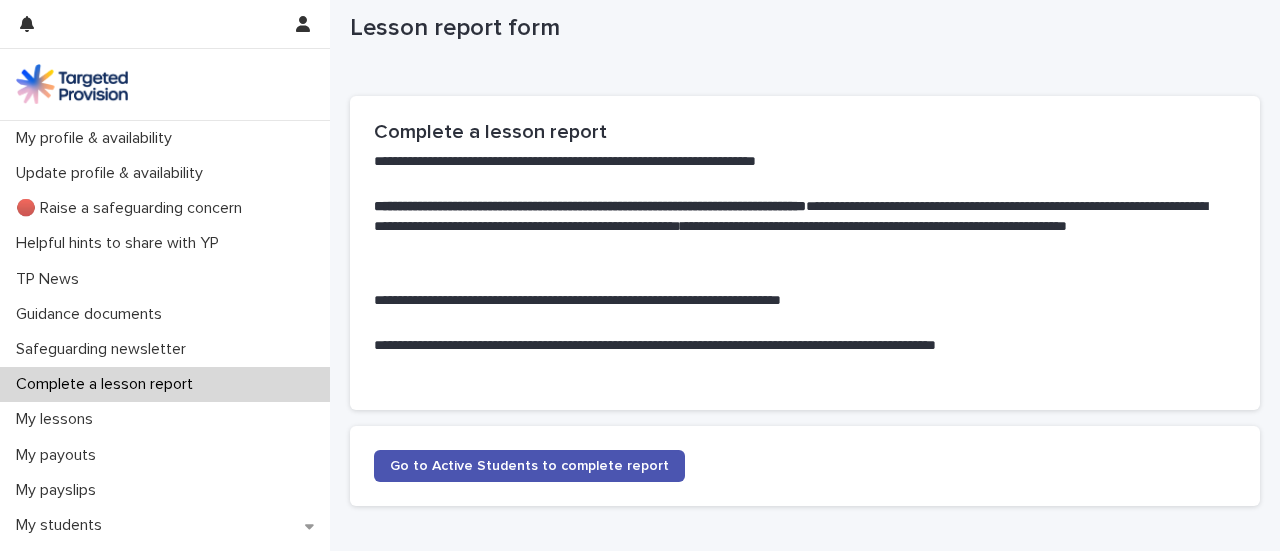 scroll, scrollTop: 245, scrollLeft: 0, axis: vertical 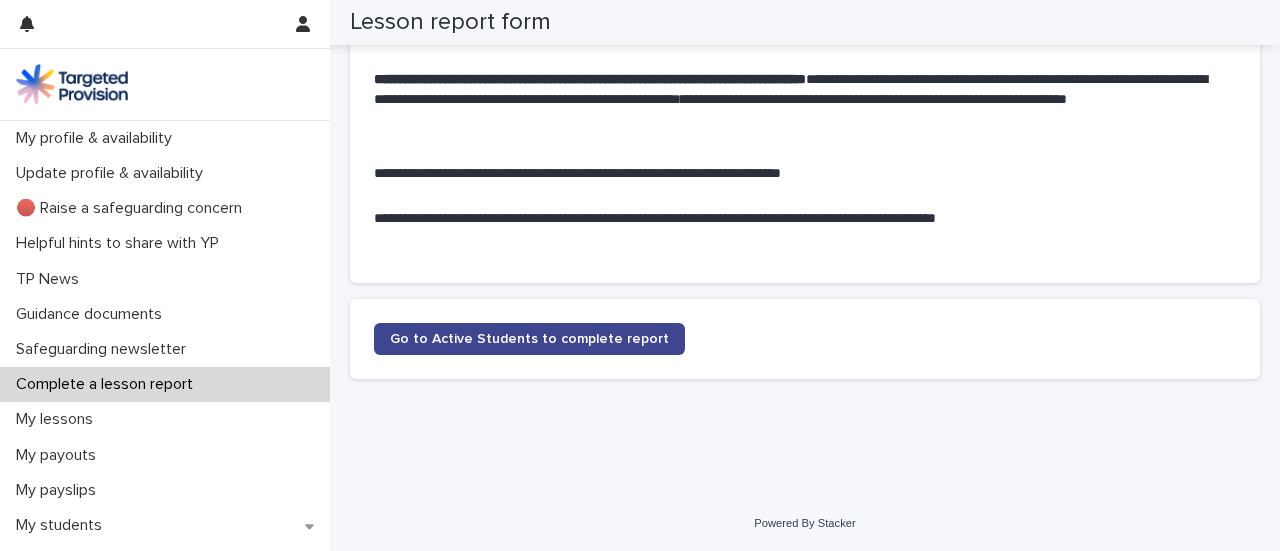 click on "Go to Active Students to complete report" 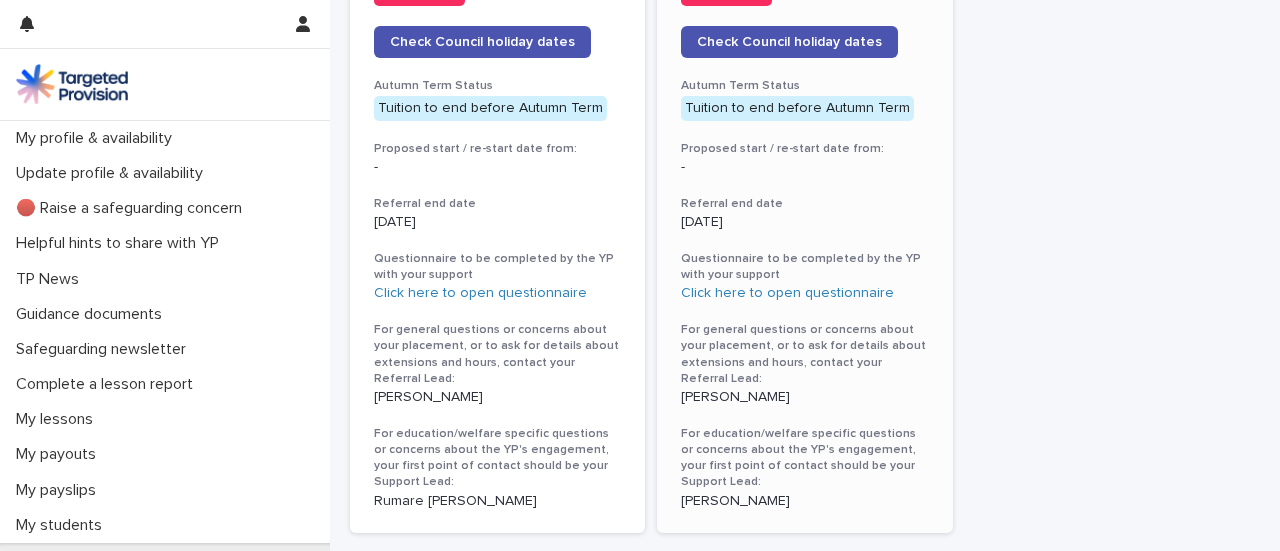scroll, scrollTop: 2600, scrollLeft: 0, axis: vertical 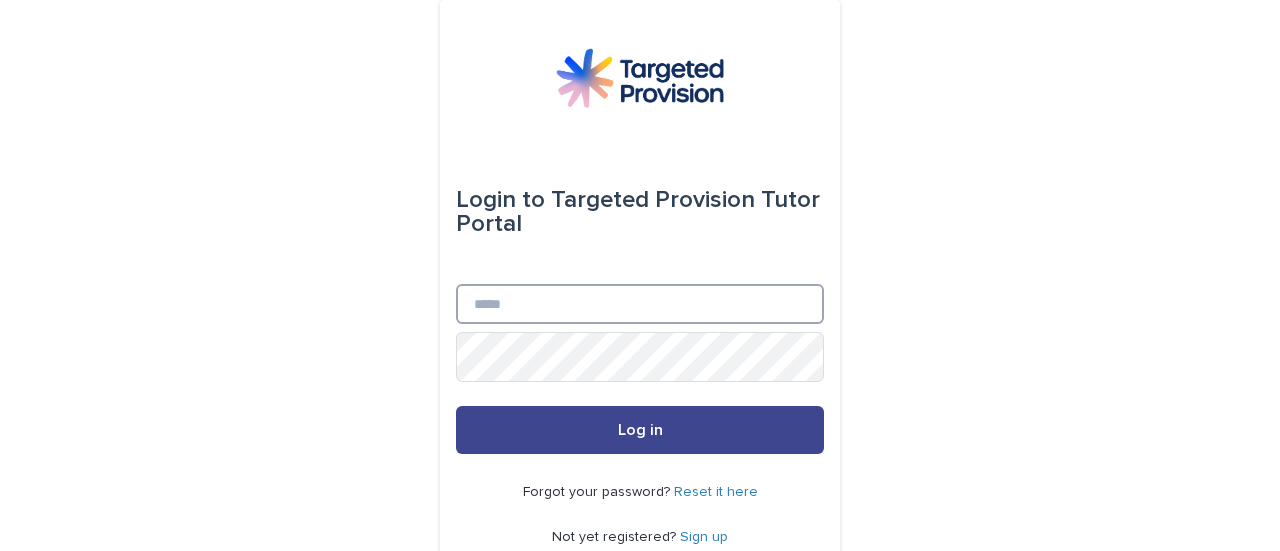 type on "**********" 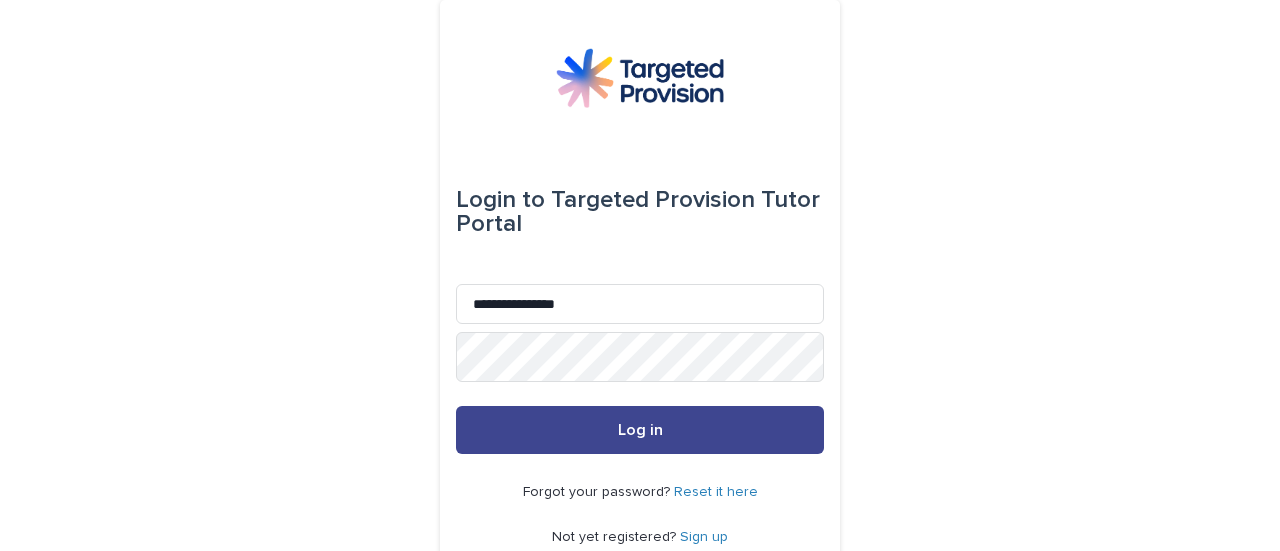 click on "Log in" at bounding box center (640, 430) 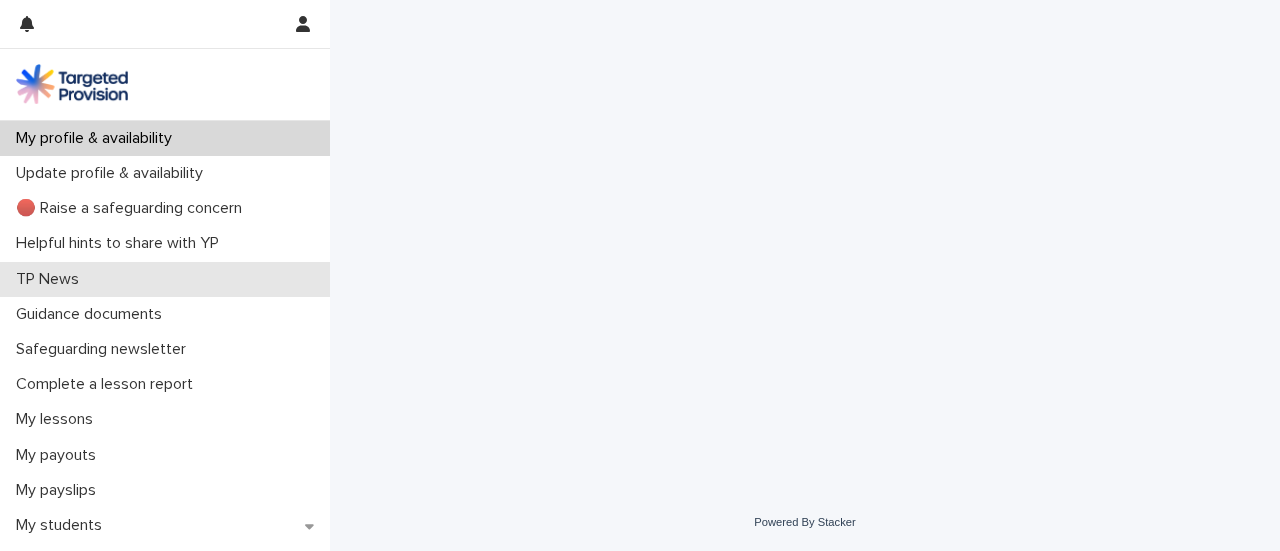 scroll, scrollTop: 0, scrollLeft: 0, axis: both 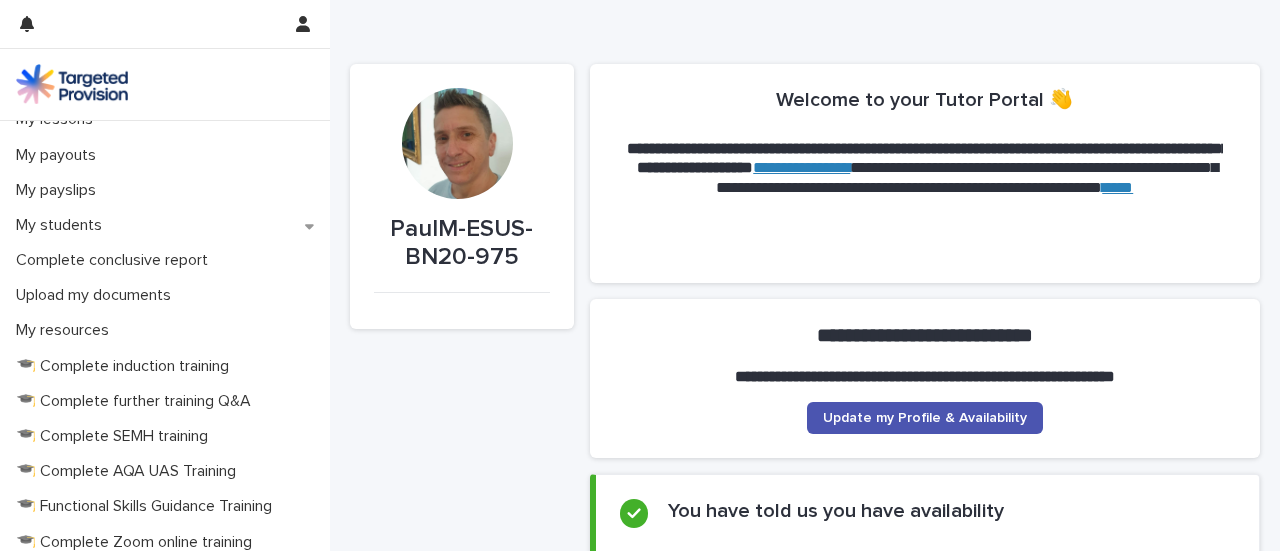 click on "Complete a lesson report" at bounding box center [108, 84] 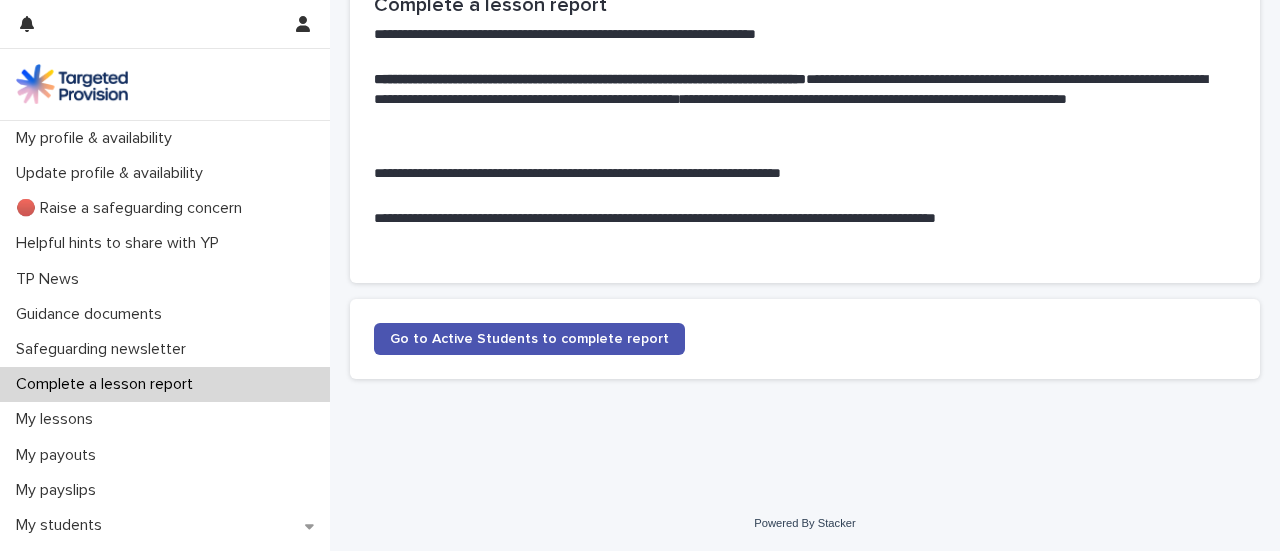 scroll, scrollTop: 245, scrollLeft: 0, axis: vertical 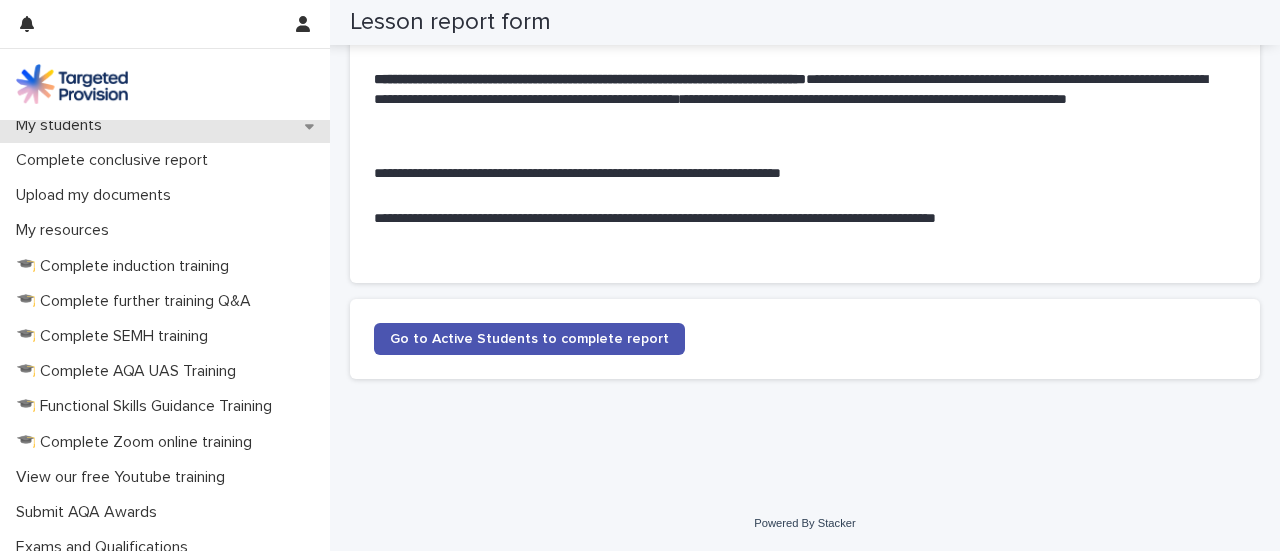 click on "My students" at bounding box center (165, 125) 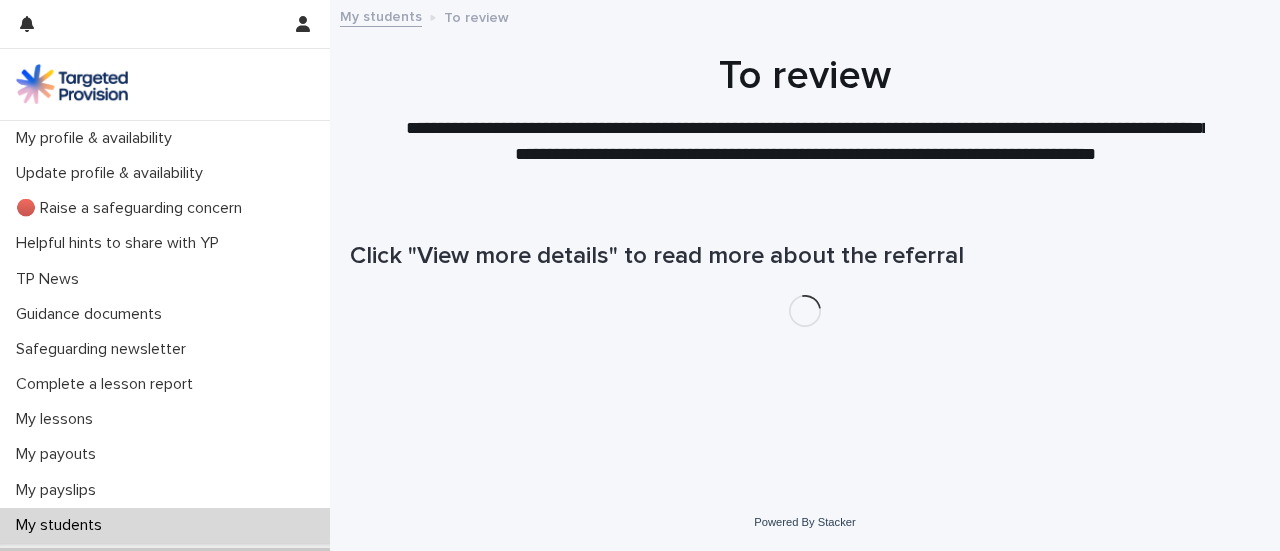 scroll, scrollTop: 0, scrollLeft: 0, axis: both 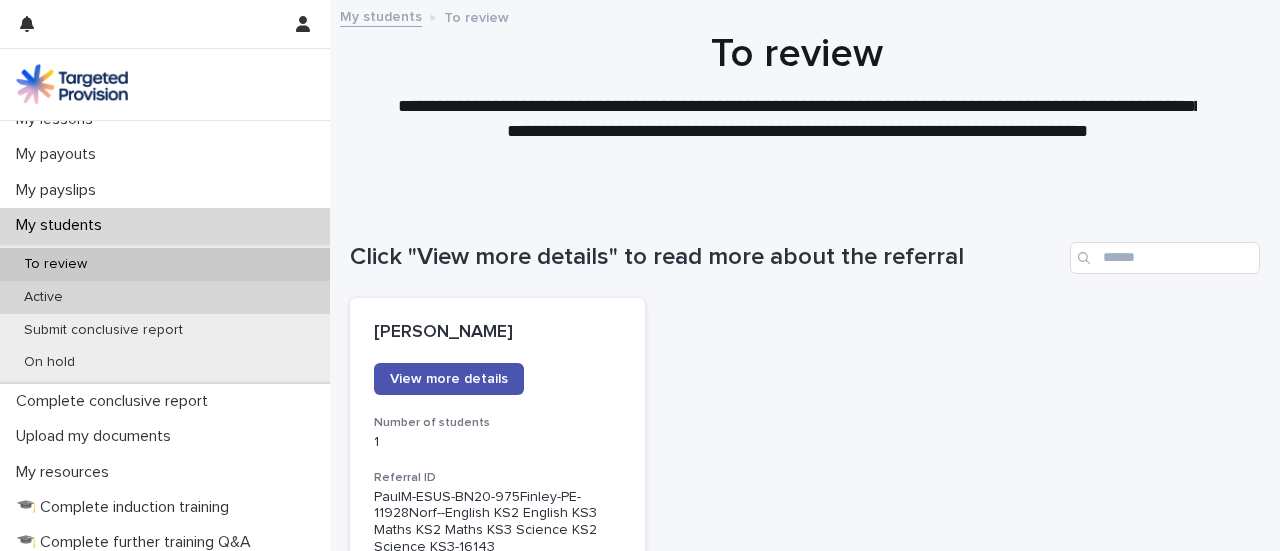 click on "Active" at bounding box center [165, 297] 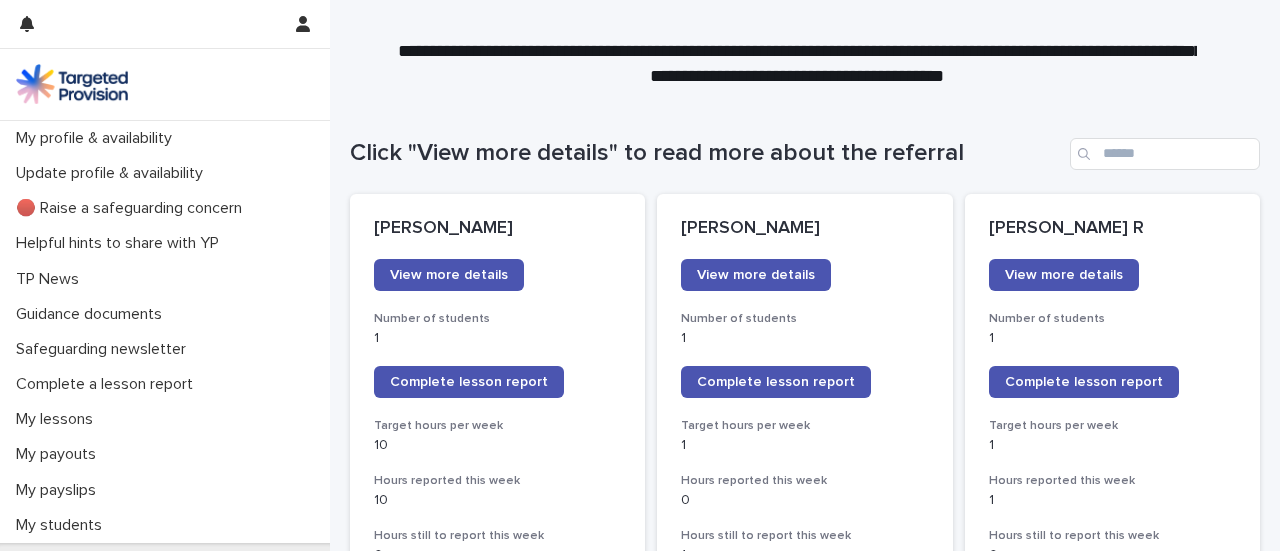 scroll, scrollTop: 0, scrollLeft: 0, axis: both 